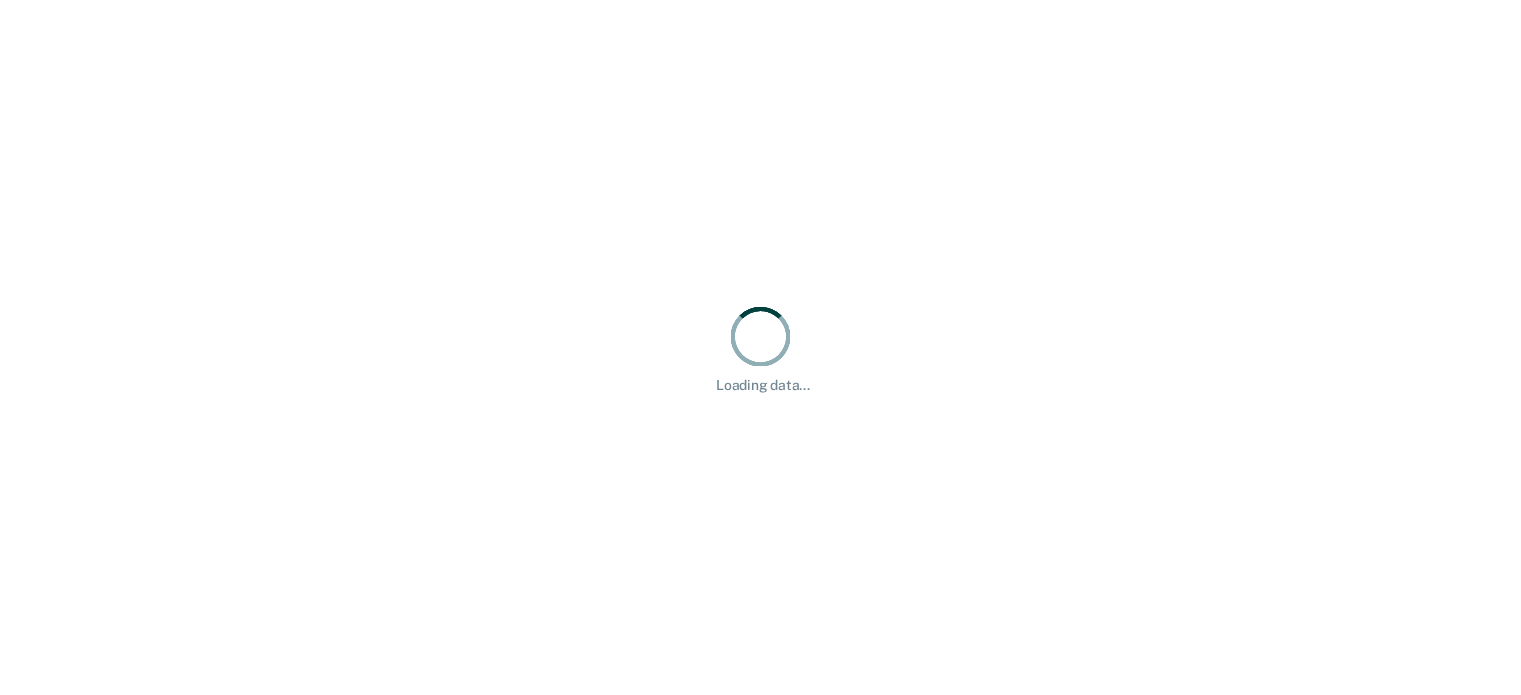 scroll, scrollTop: 0, scrollLeft: 0, axis: both 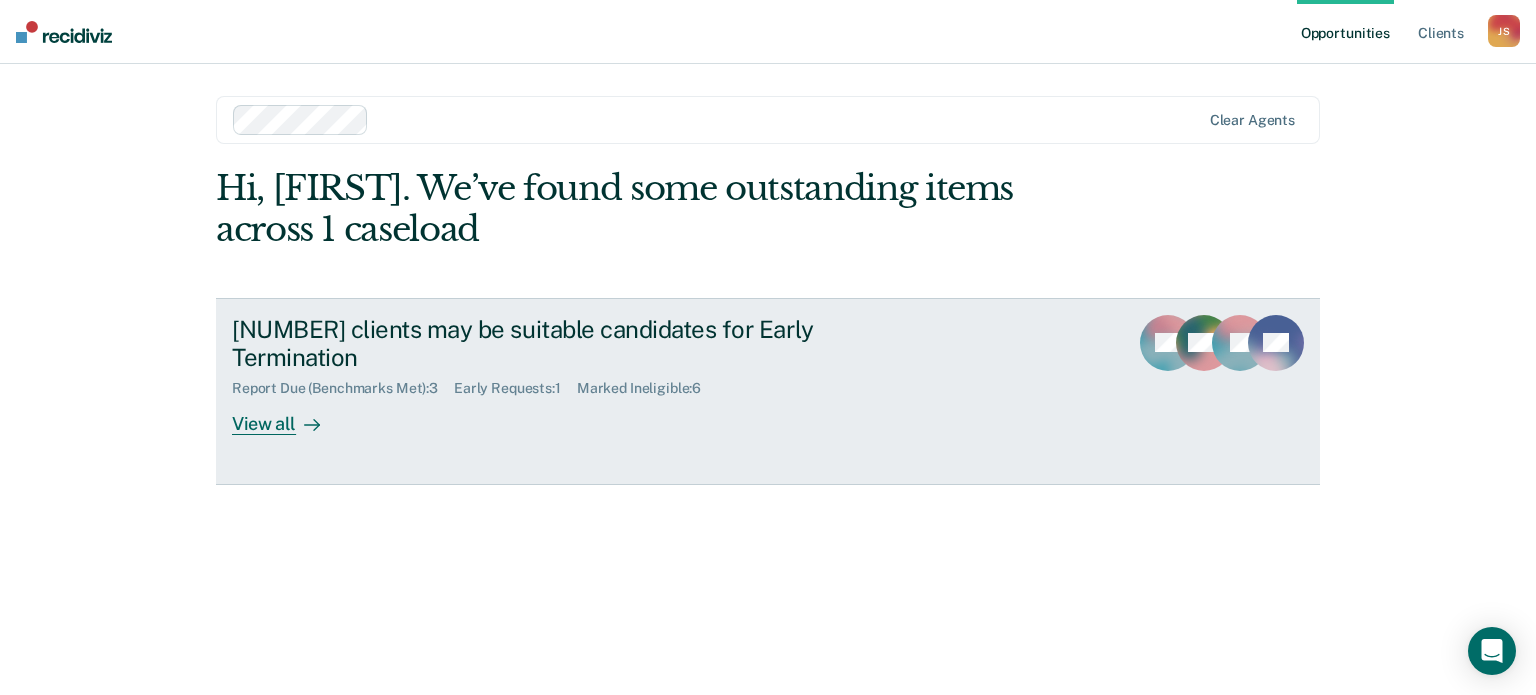 click on "View all" at bounding box center (288, 416) 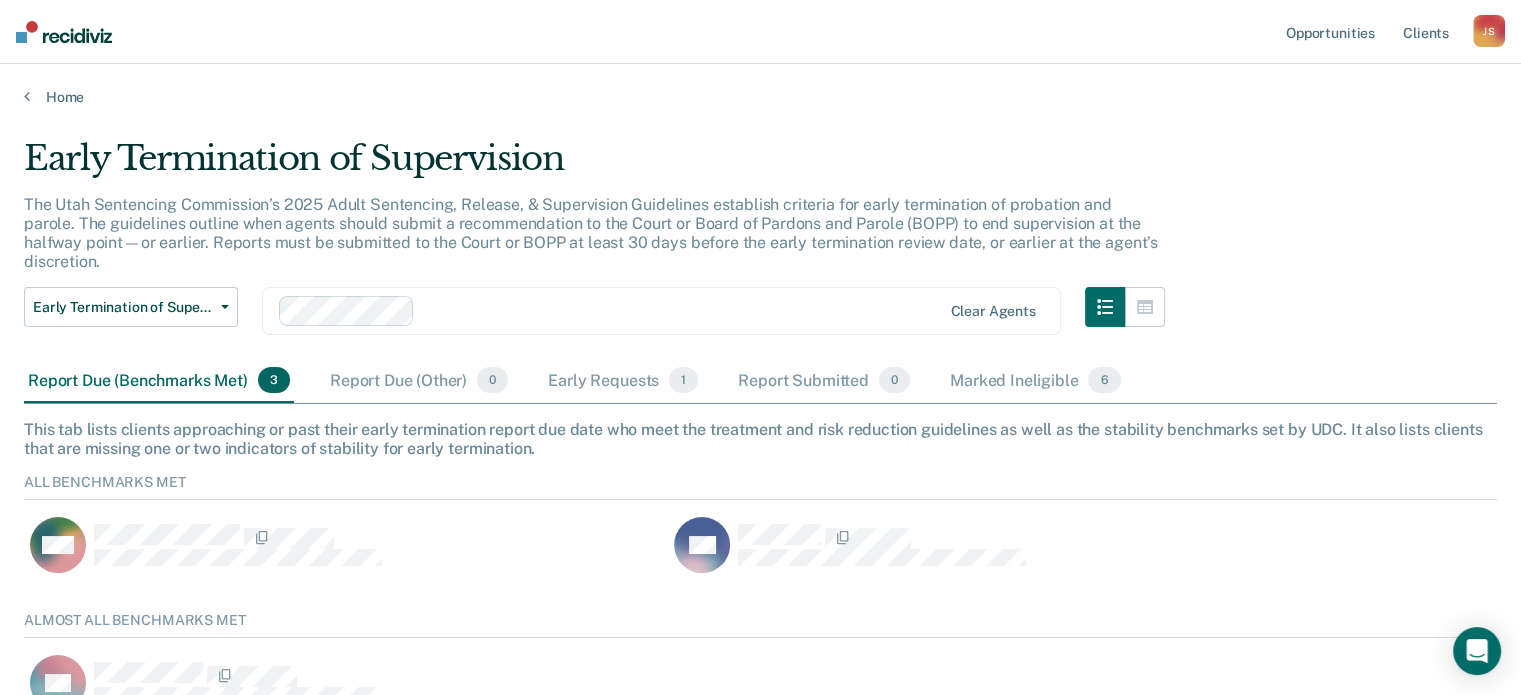 scroll, scrollTop: 16, scrollLeft: 16, axis: both 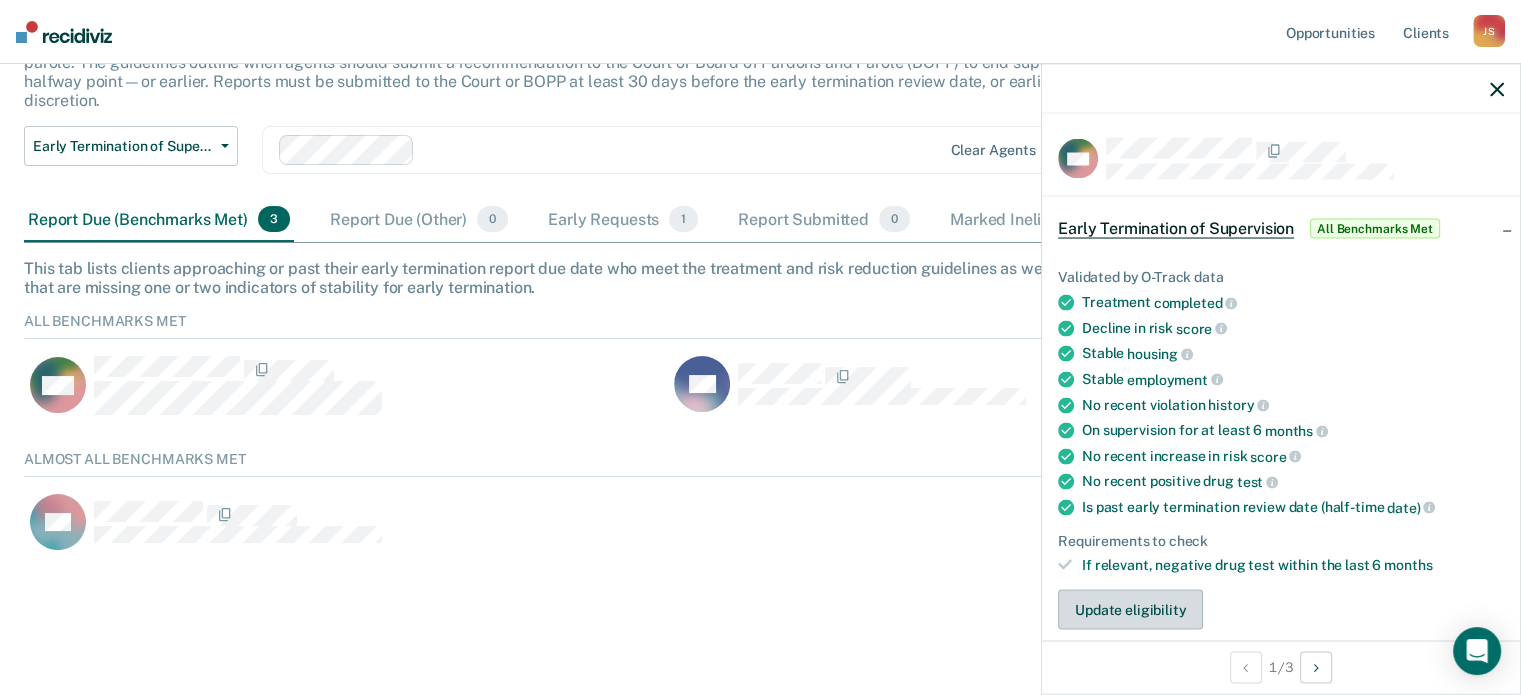 click on "Update eligibility" at bounding box center [1130, 610] 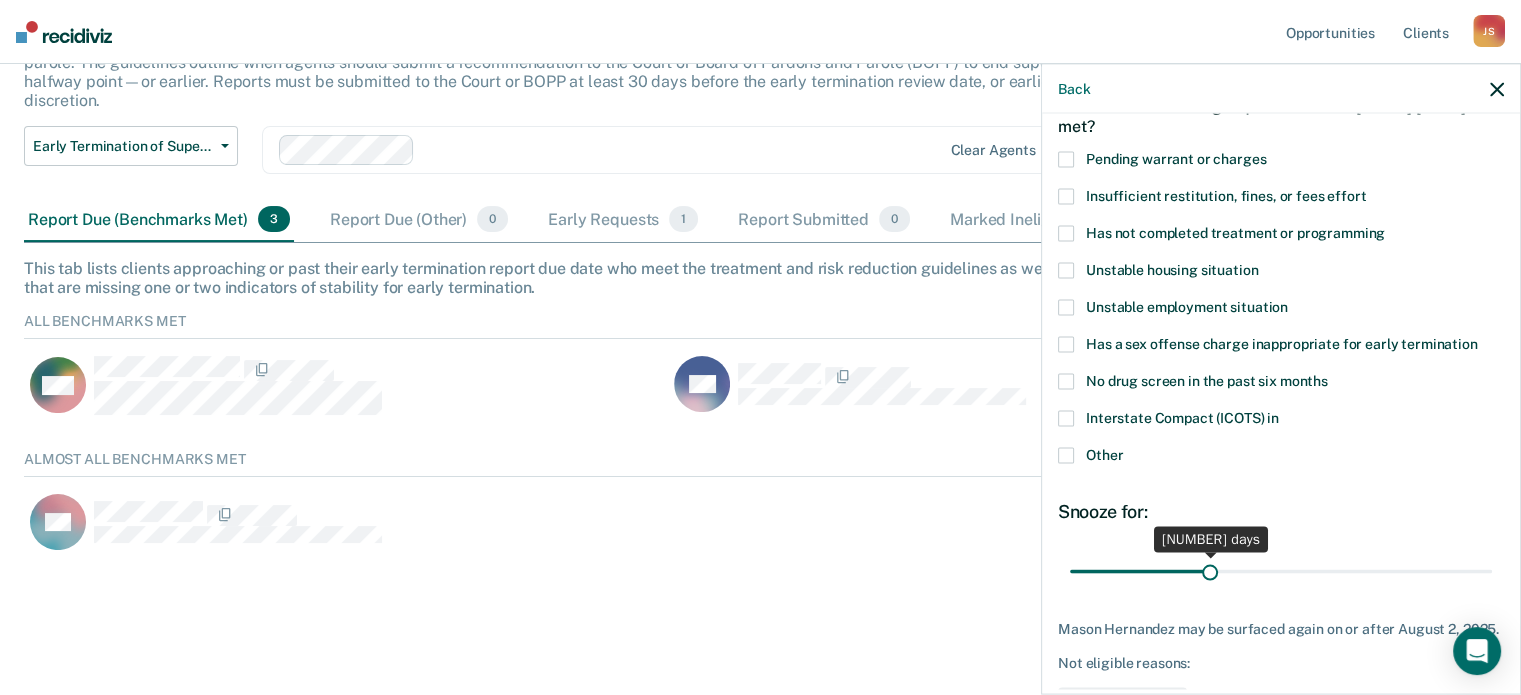 scroll, scrollTop: 3, scrollLeft: 0, axis: vertical 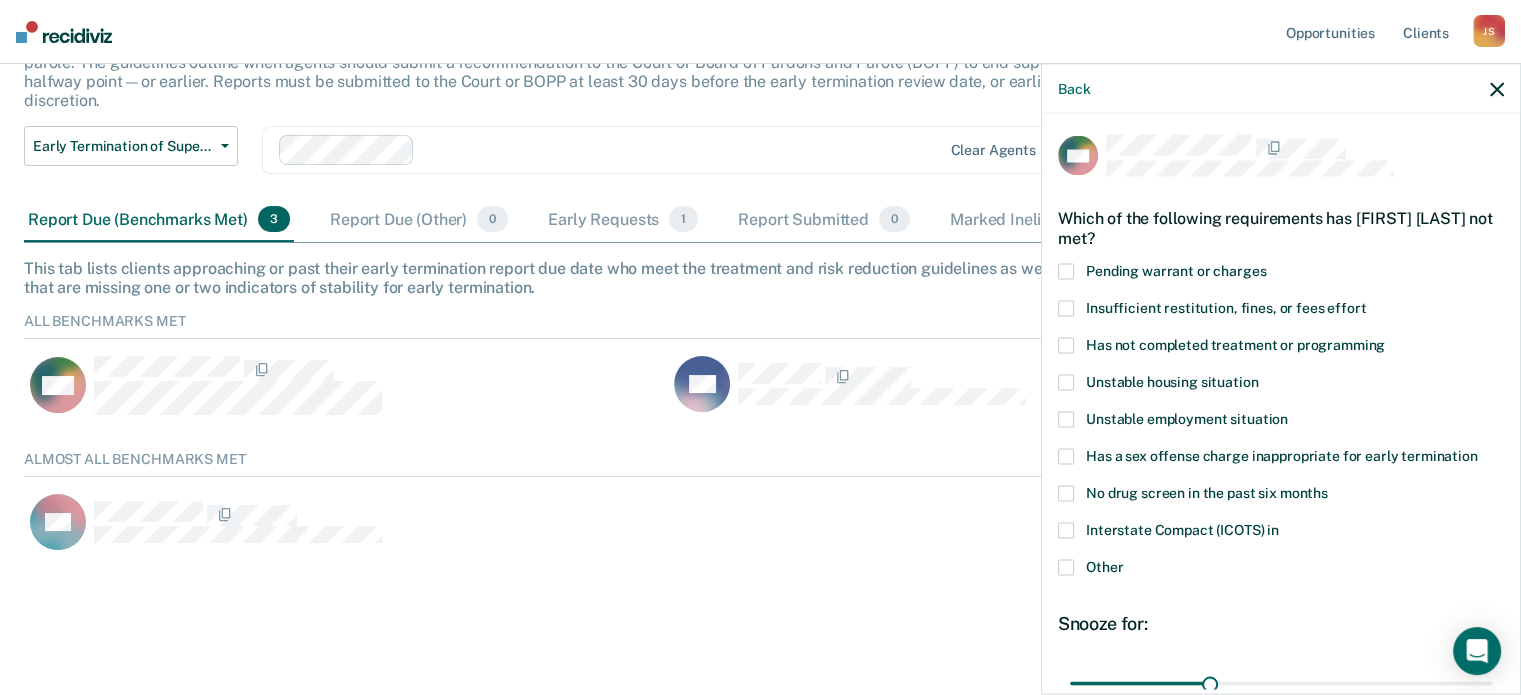 click at bounding box center [1066, 530] 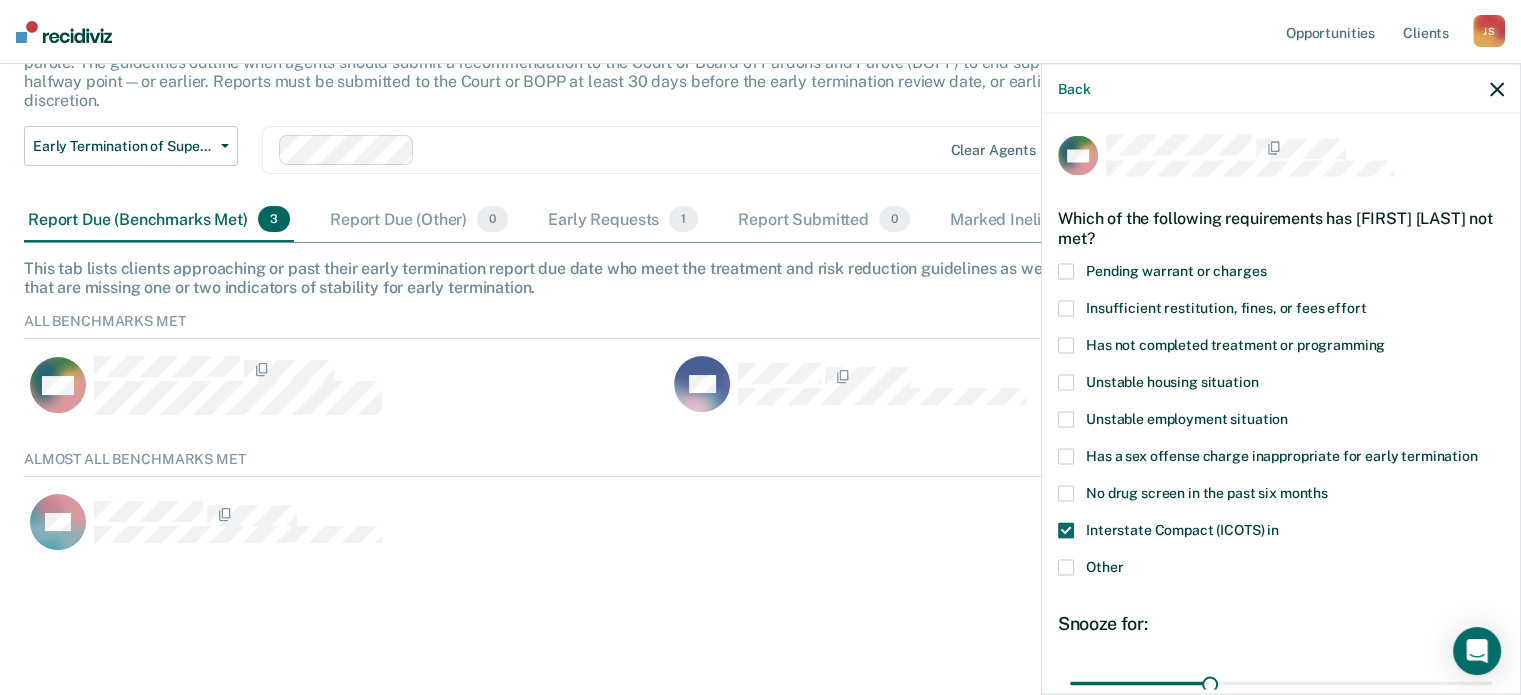 scroll, scrollTop: 203, scrollLeft: 0, axis: vertical 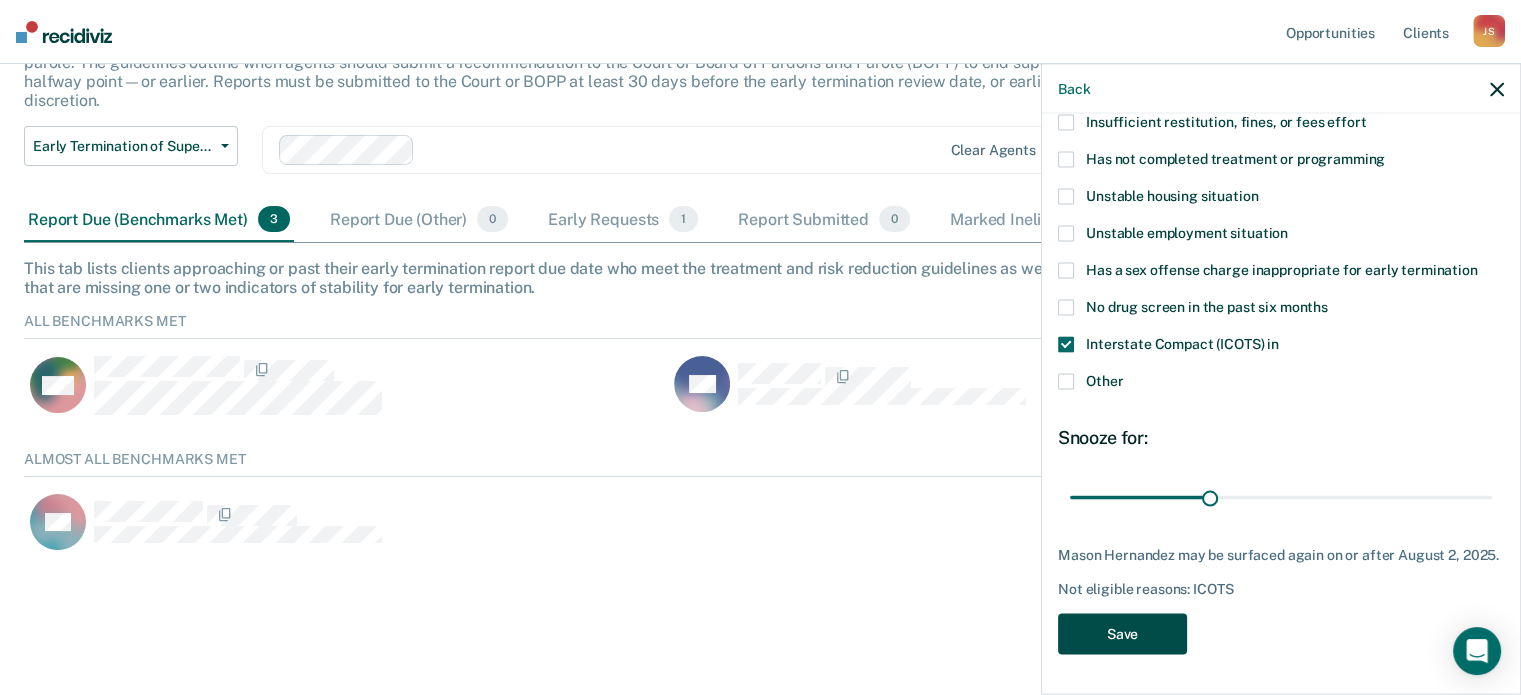 click on "Save" at bounding box center [1122, 633] 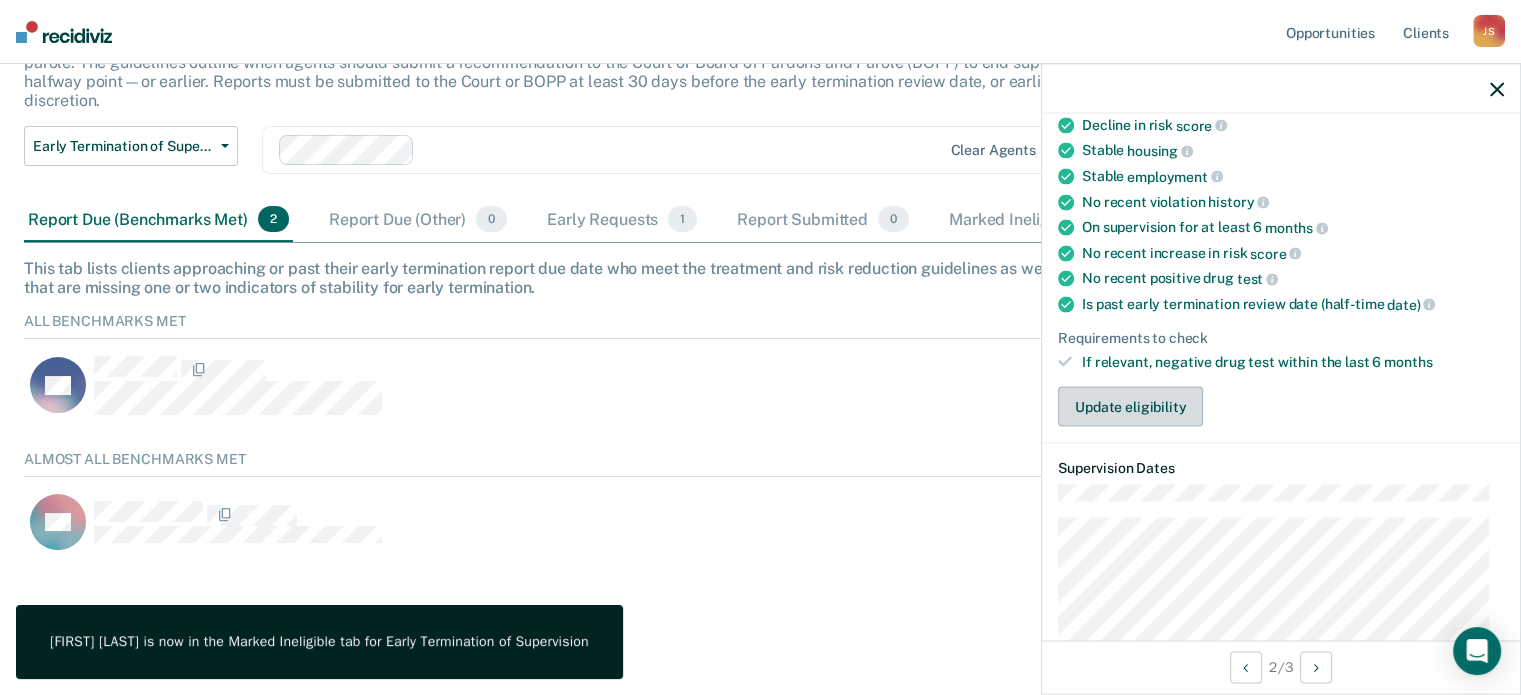 click on "Update eligibility" at bounding box center (1130, 407) 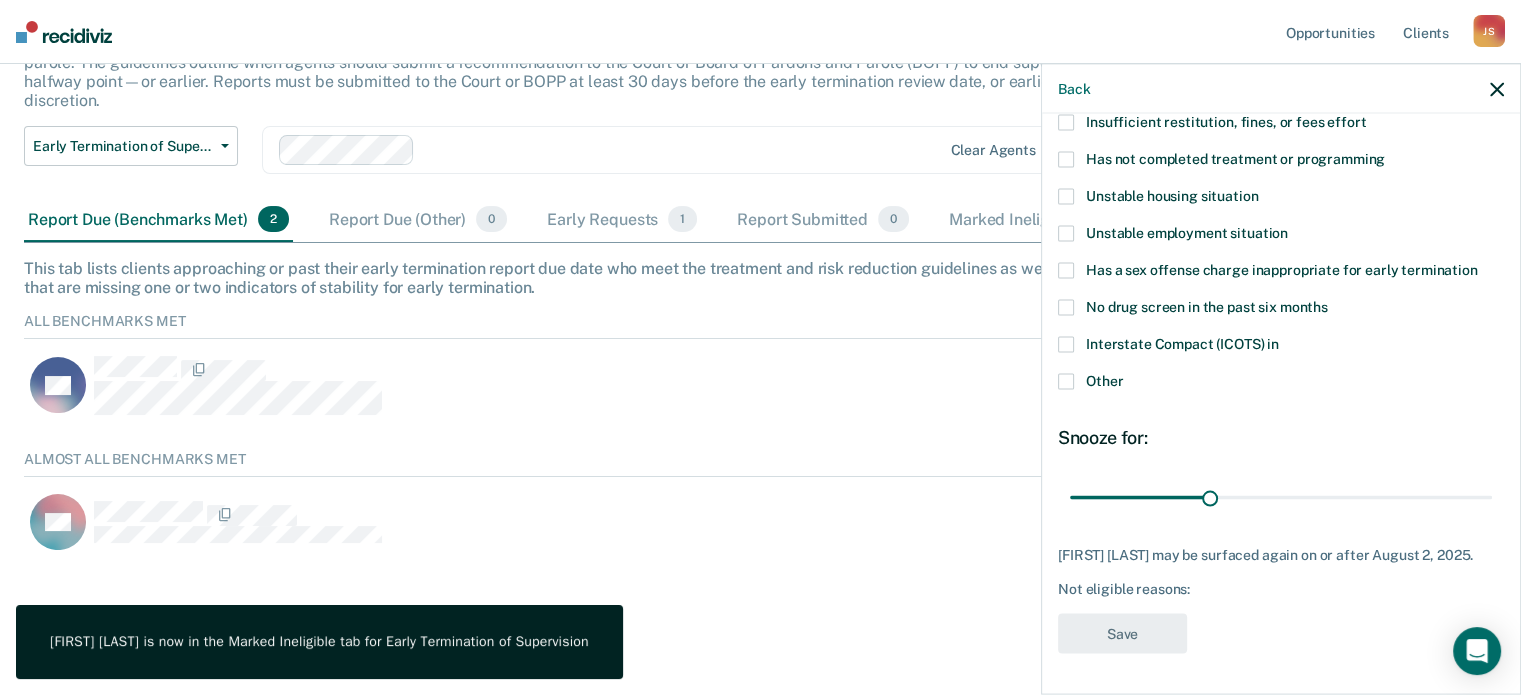 scroll, scrollTop: 186, scrollLeft: 0, axis: vertical 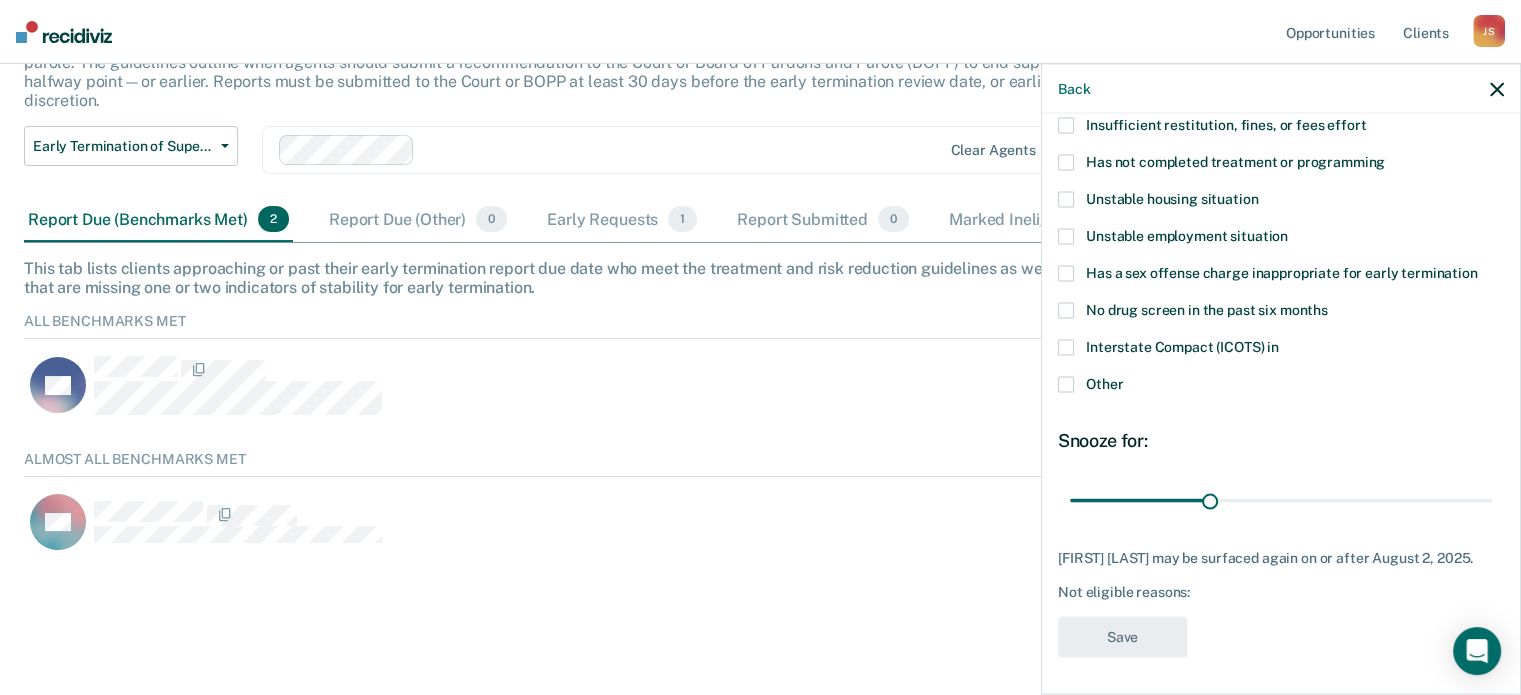 click at bounding box center (1066, 347) 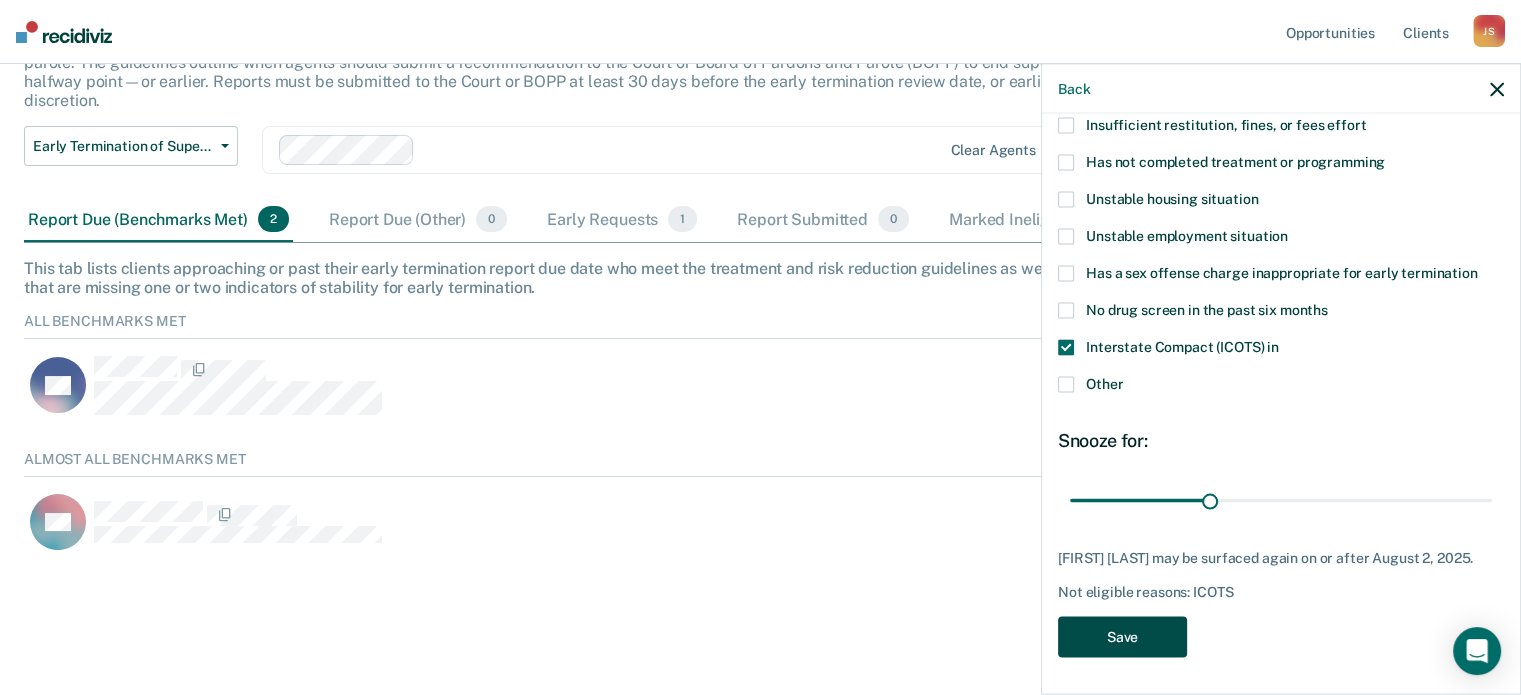 click on "Save" at bounding box center [1122, 636] 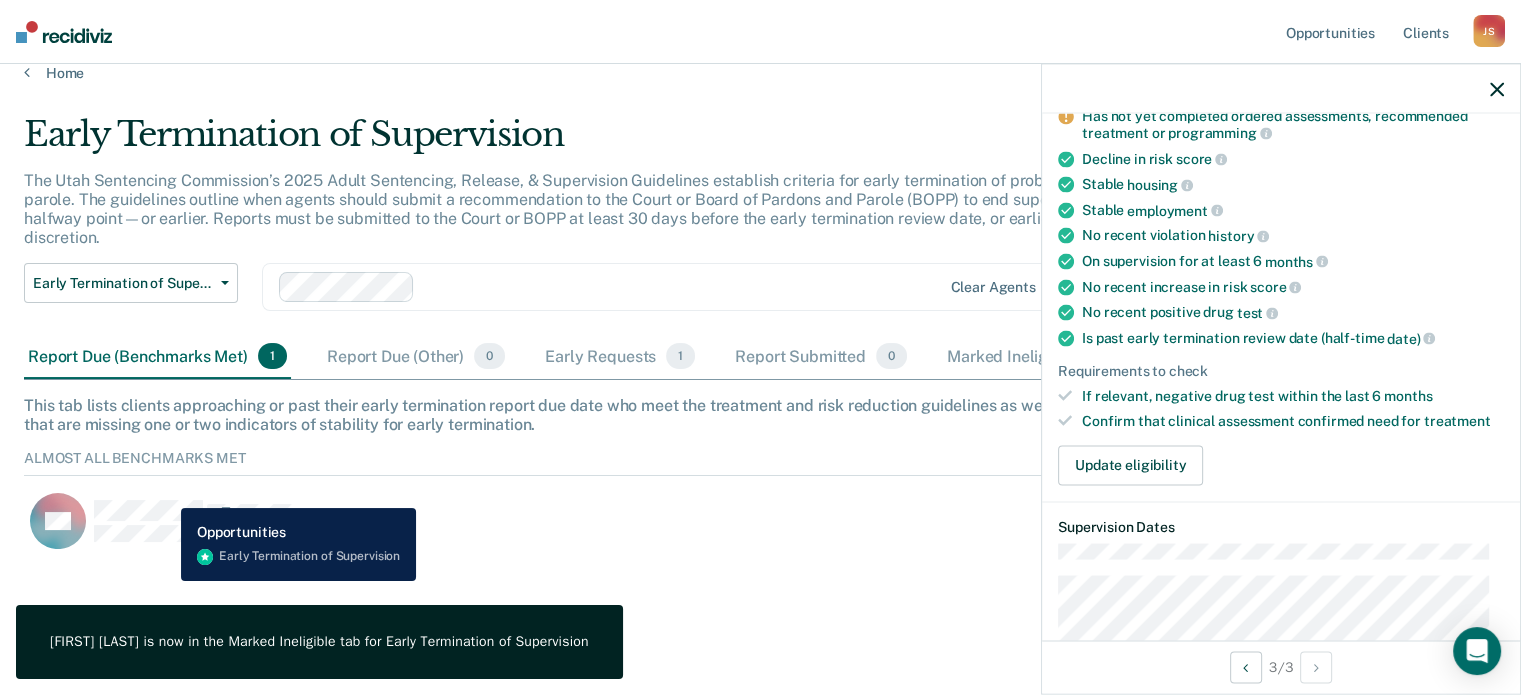 scroll, scrollTop: 203, scrollLeft: 0, axis: vertical 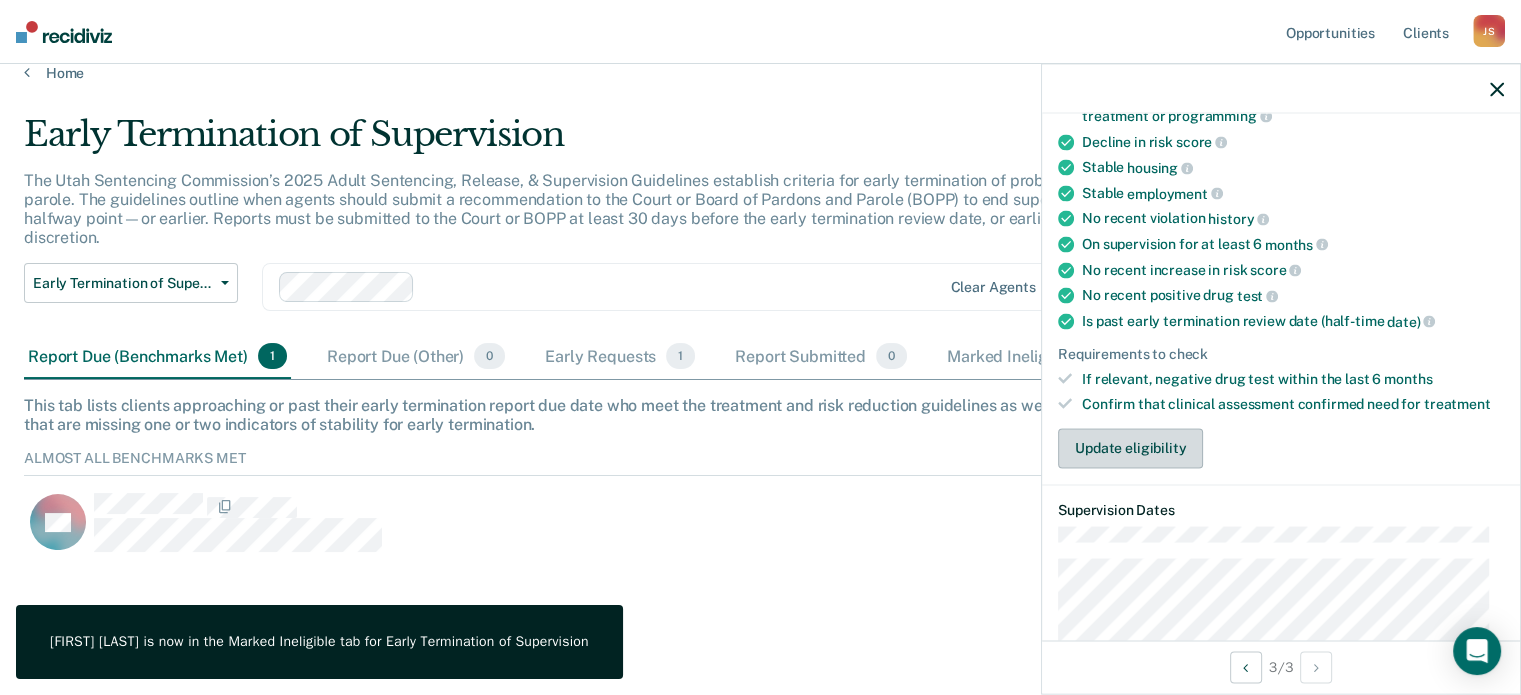 click on "Update eligibility" at bounding box center (1130, 448) 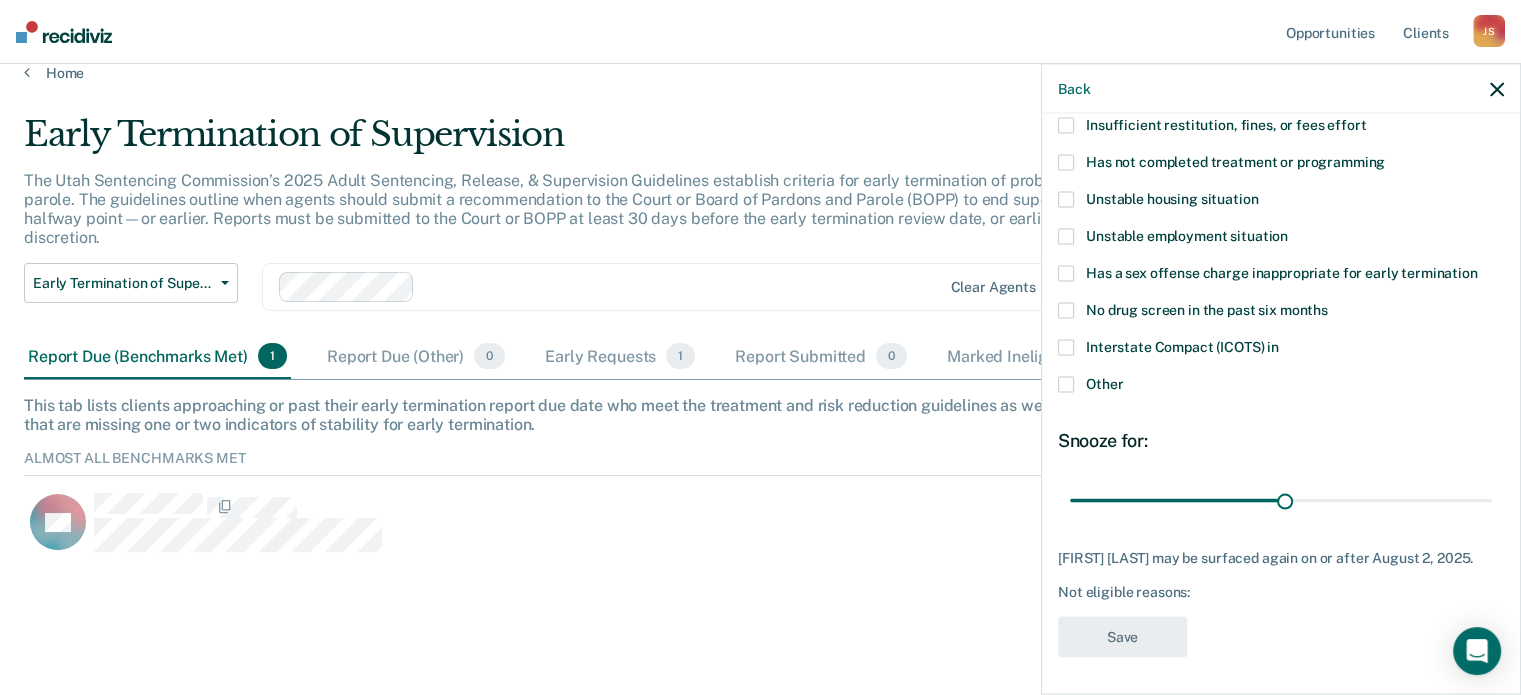 click at bounding box center [1066, 347] 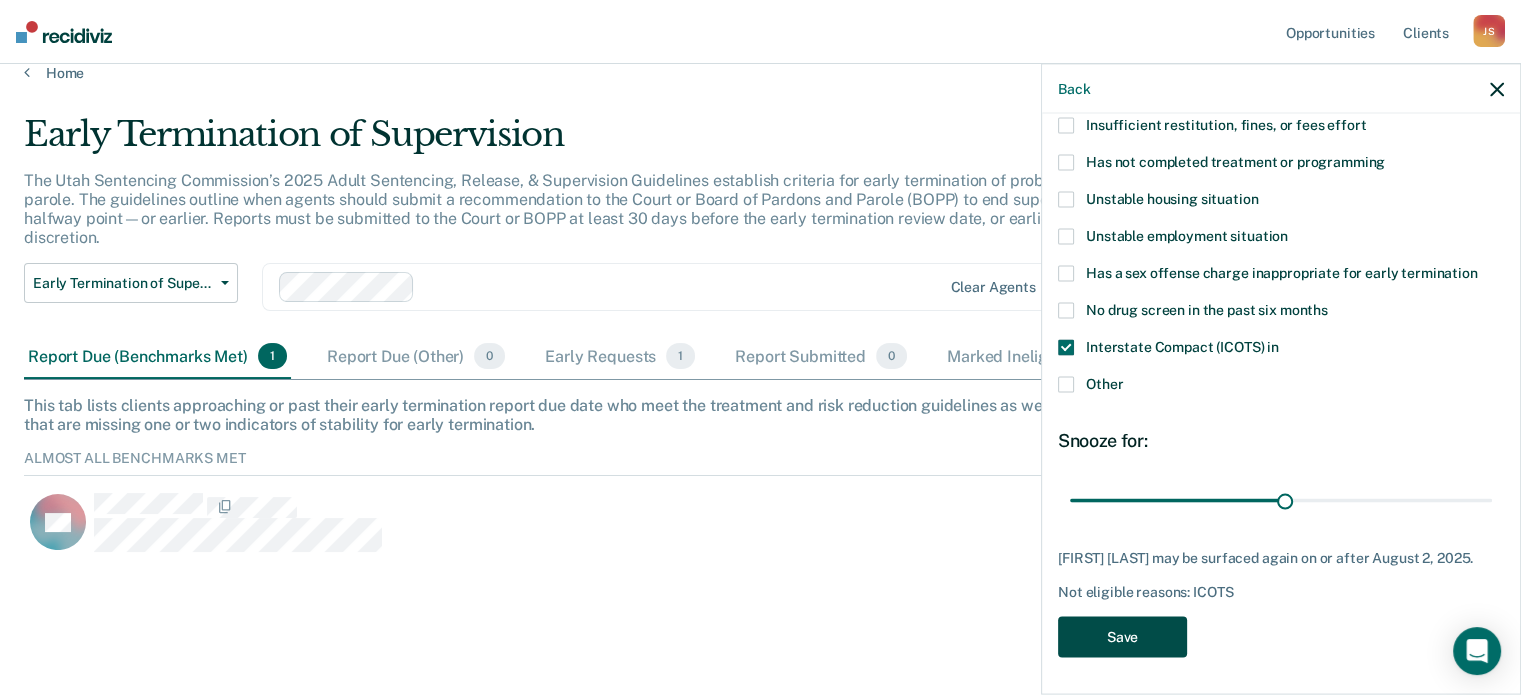 click on "Save" at bounding box center [1122, 636] 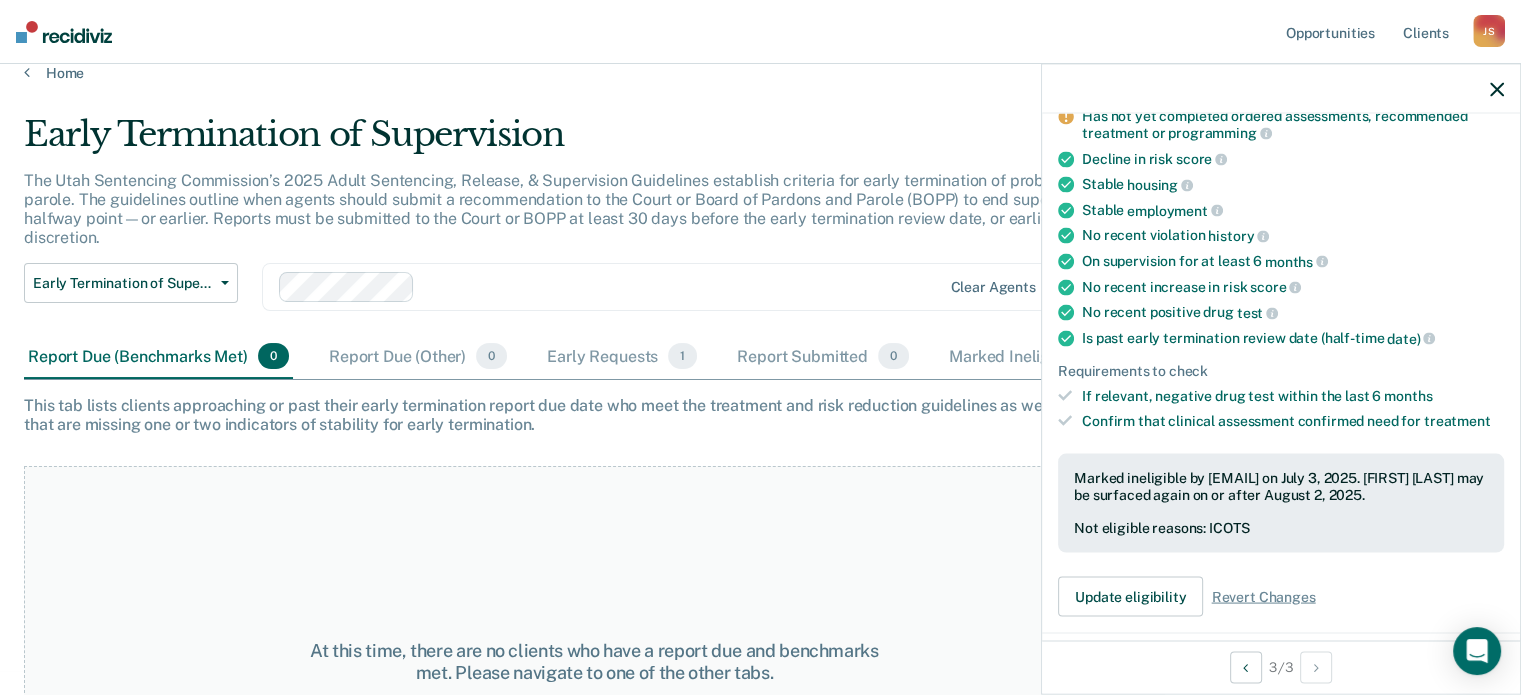 click at bounding box center (1497, 89) 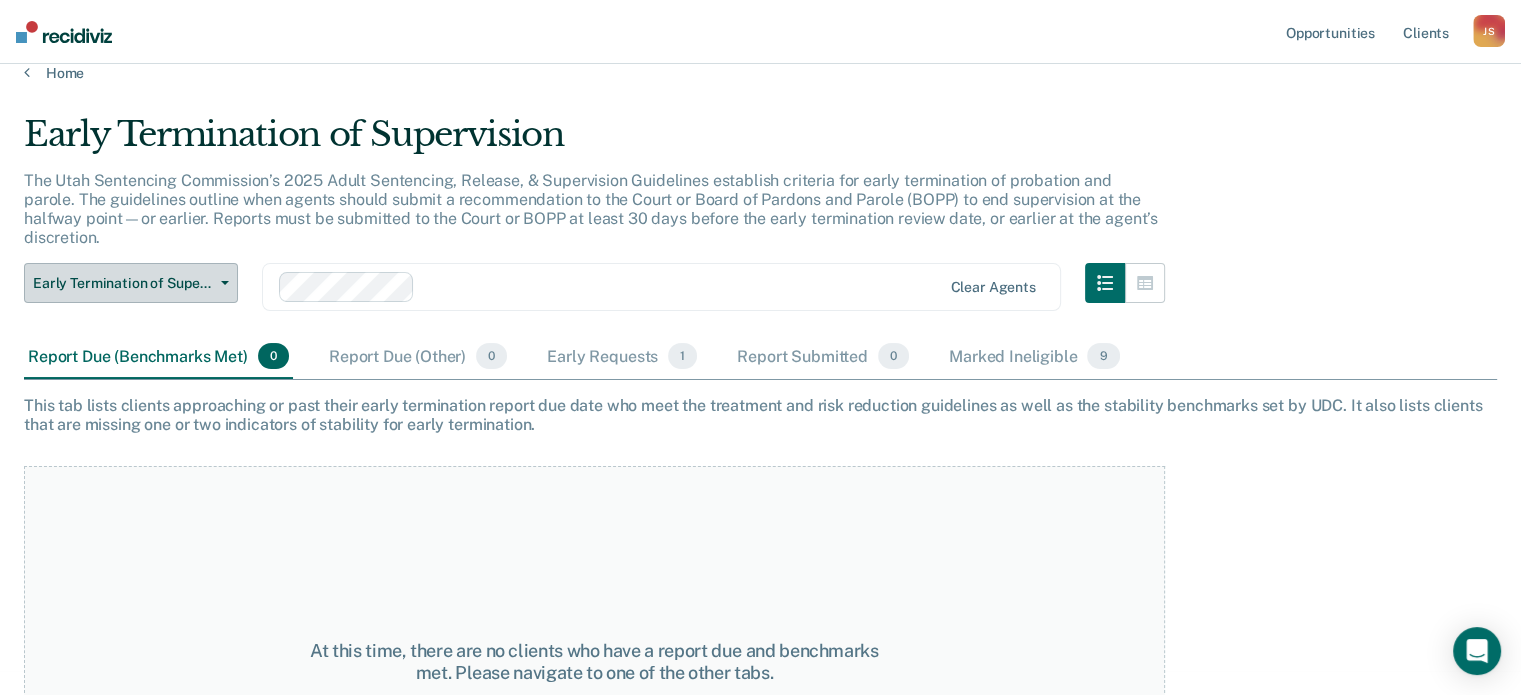 click at bounding box center [225, 283] 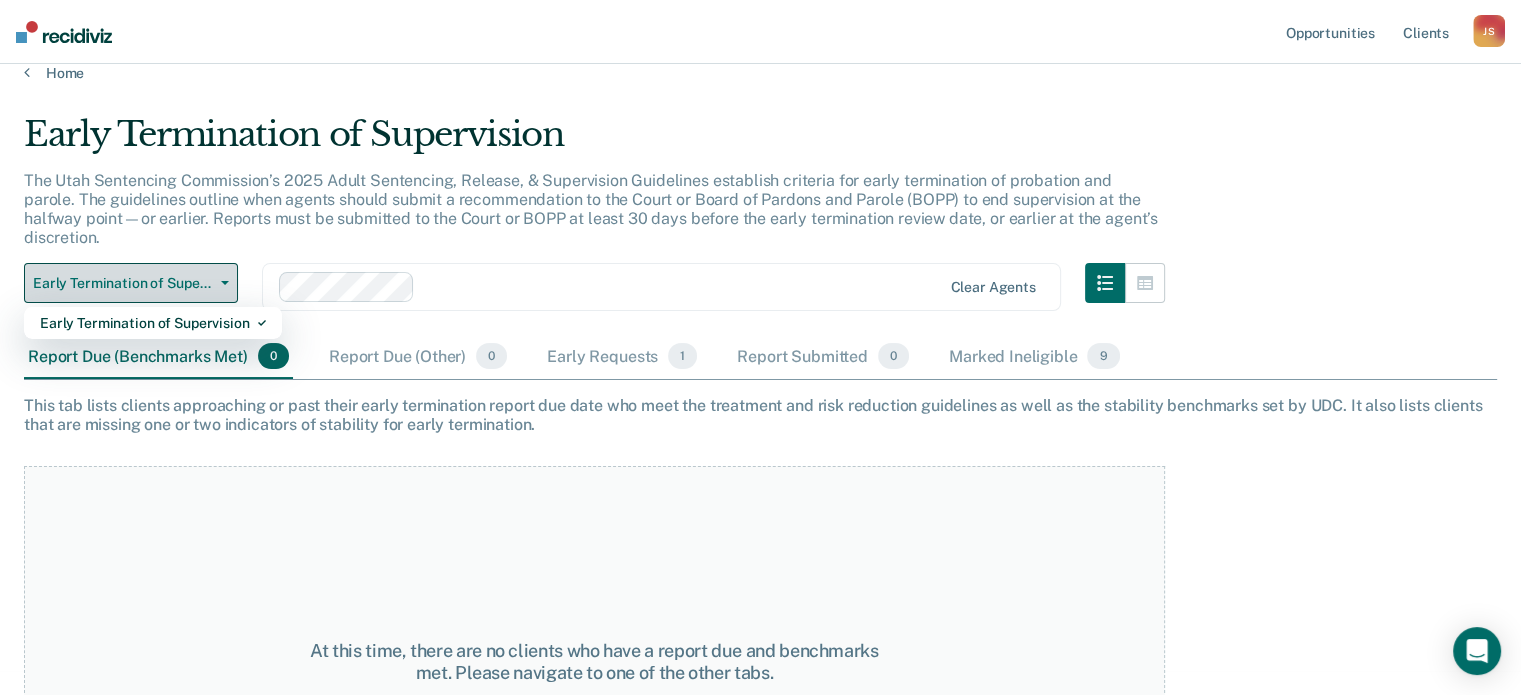 click on "Early Termination of Supervision" at bounding box center [131, 283] 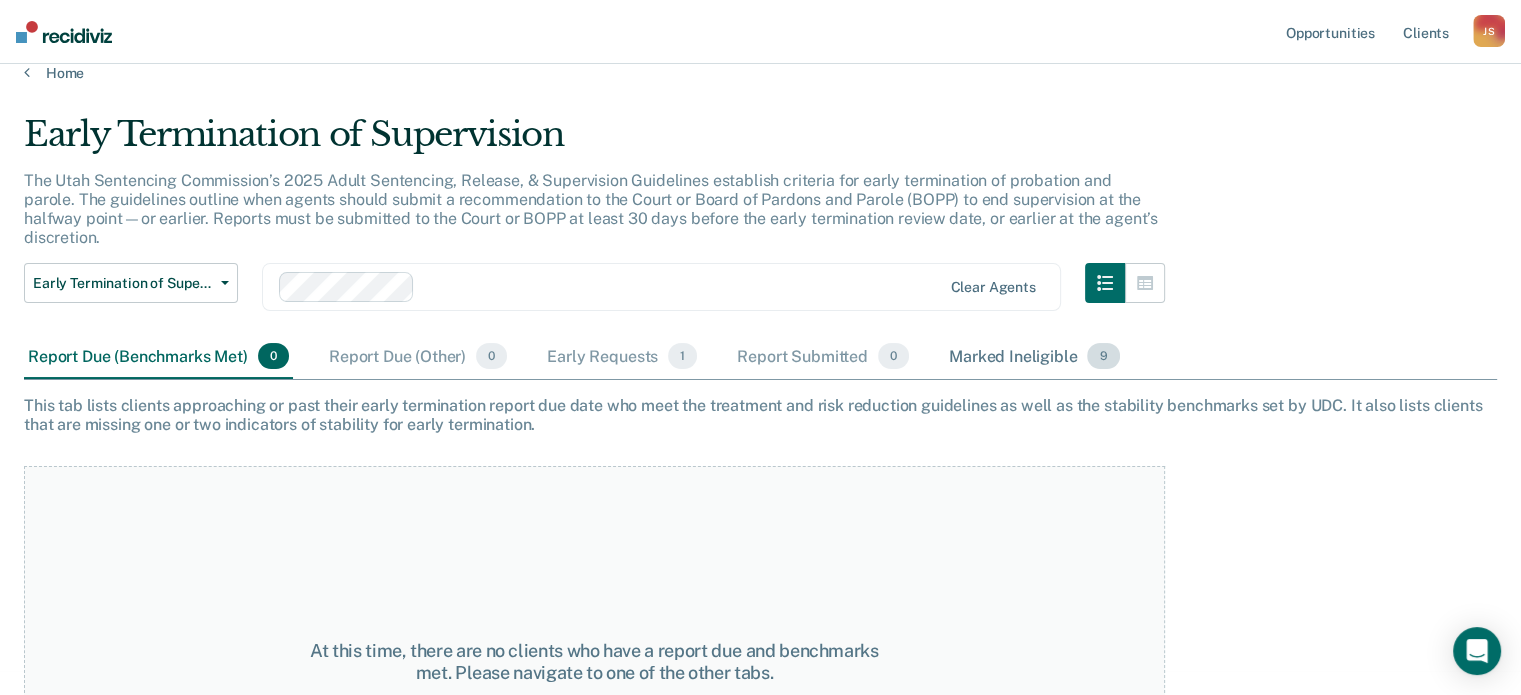 click on "Marked Ineligible 9" at bounding box center (1034, 357) 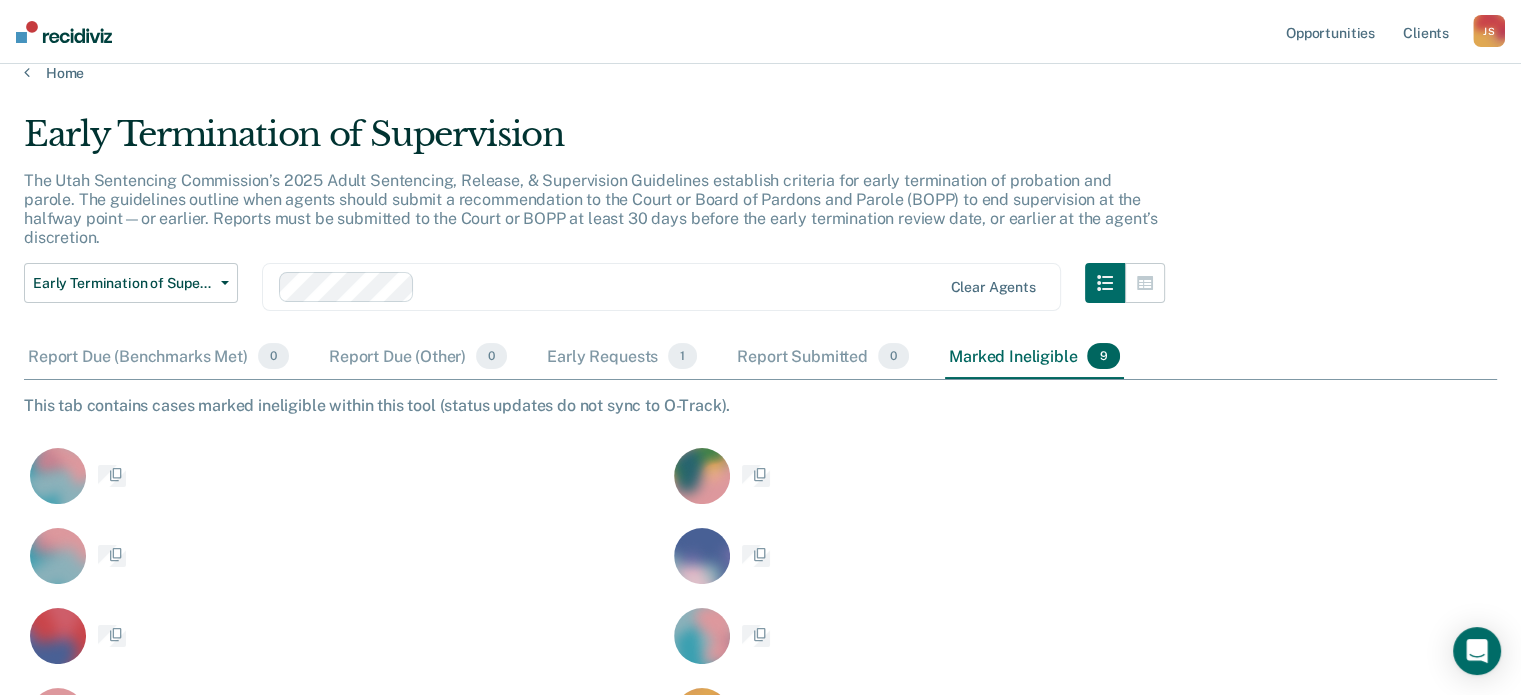 scroll, scrollTop: 0, scrollLeft: 0, axis: both 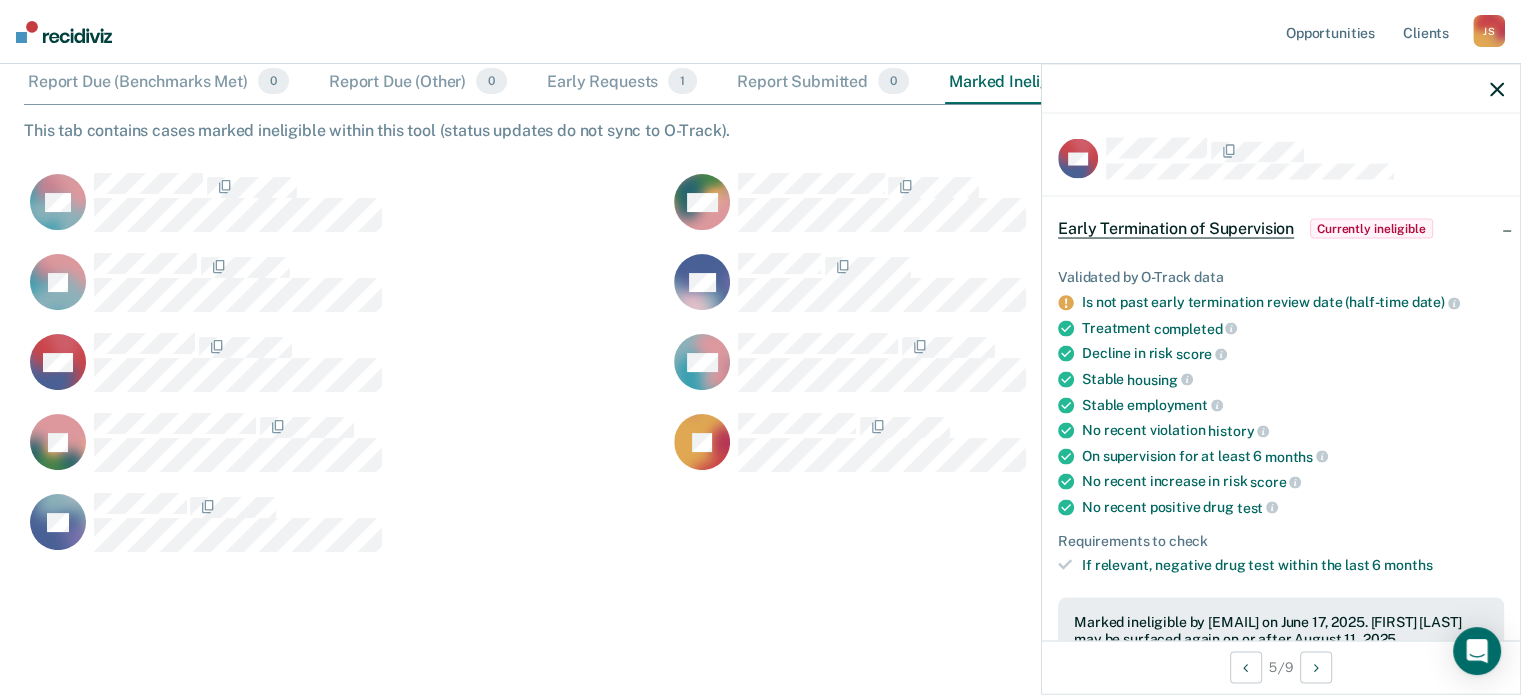 click at bounding box center [1497, 89] 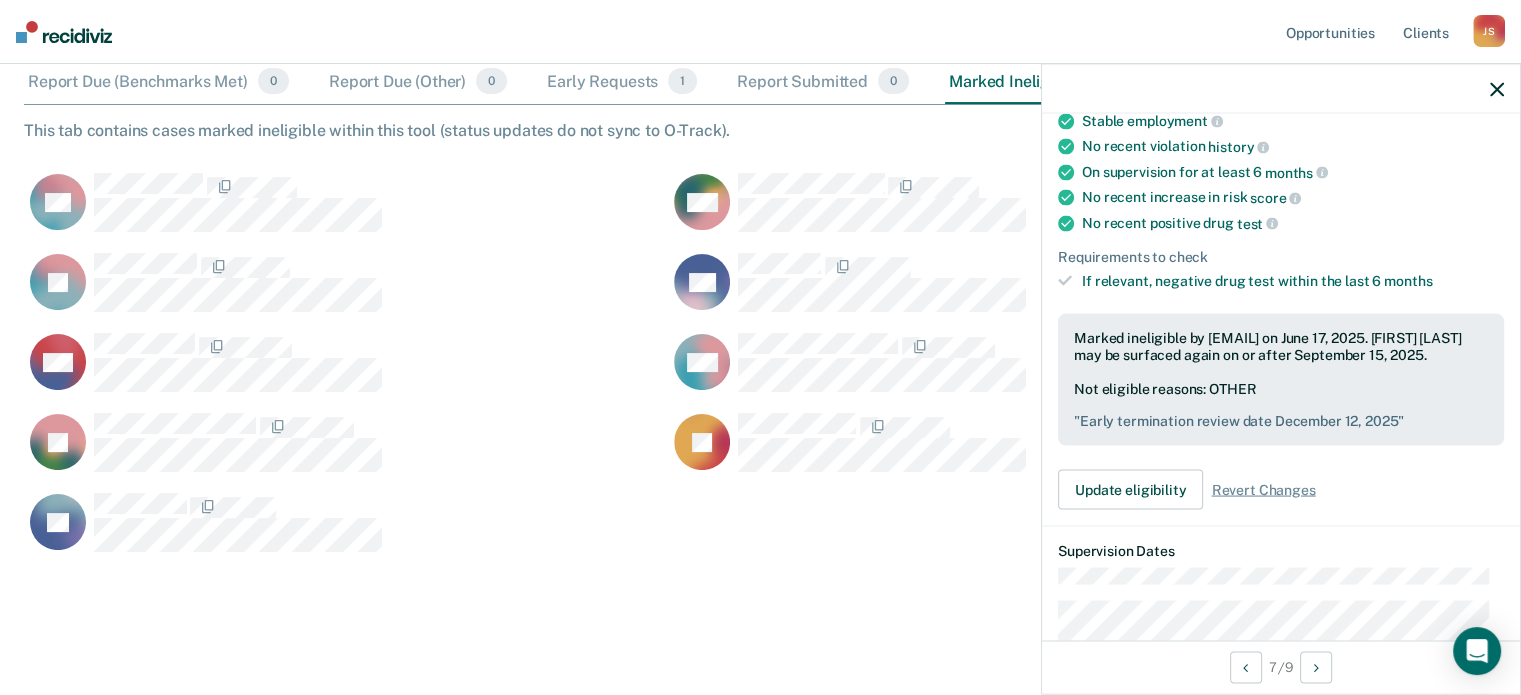 scroll, scrollTop: 300, scrollLeft: 0, axis: vertical 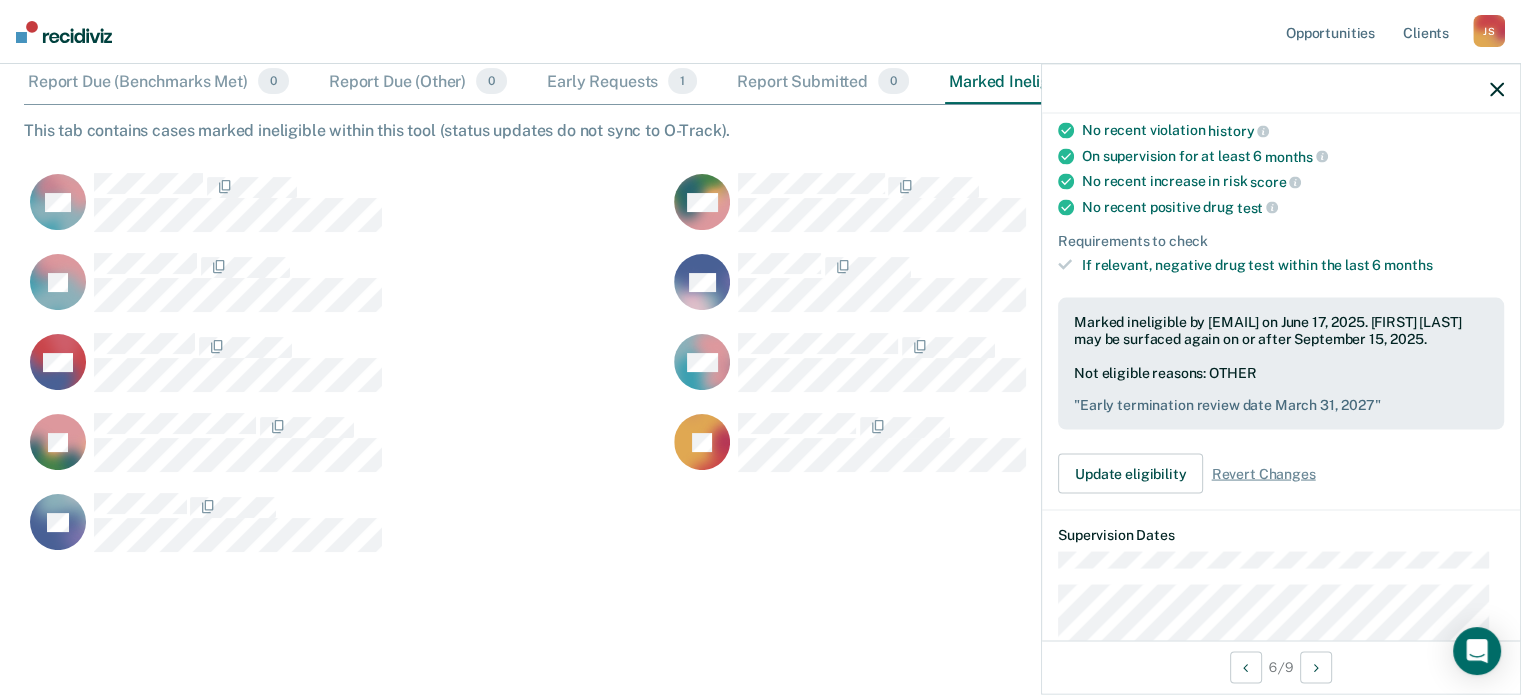 drag, startPoint x: 1495, startPoint y: 86, endPoint x: 1444, endPoint y: 130, distance: 67.357254 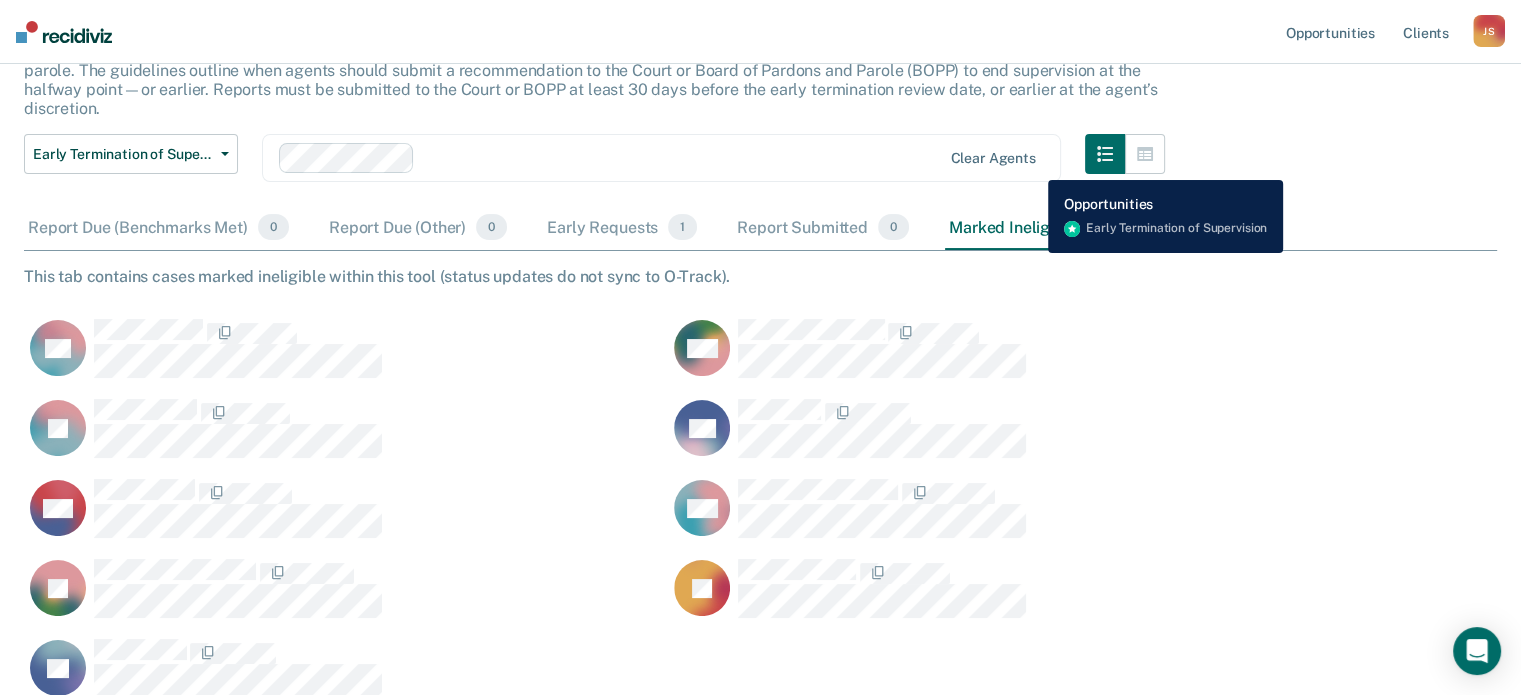 scroll, scrollTop: 0, scrollLeft: 0, axis: both 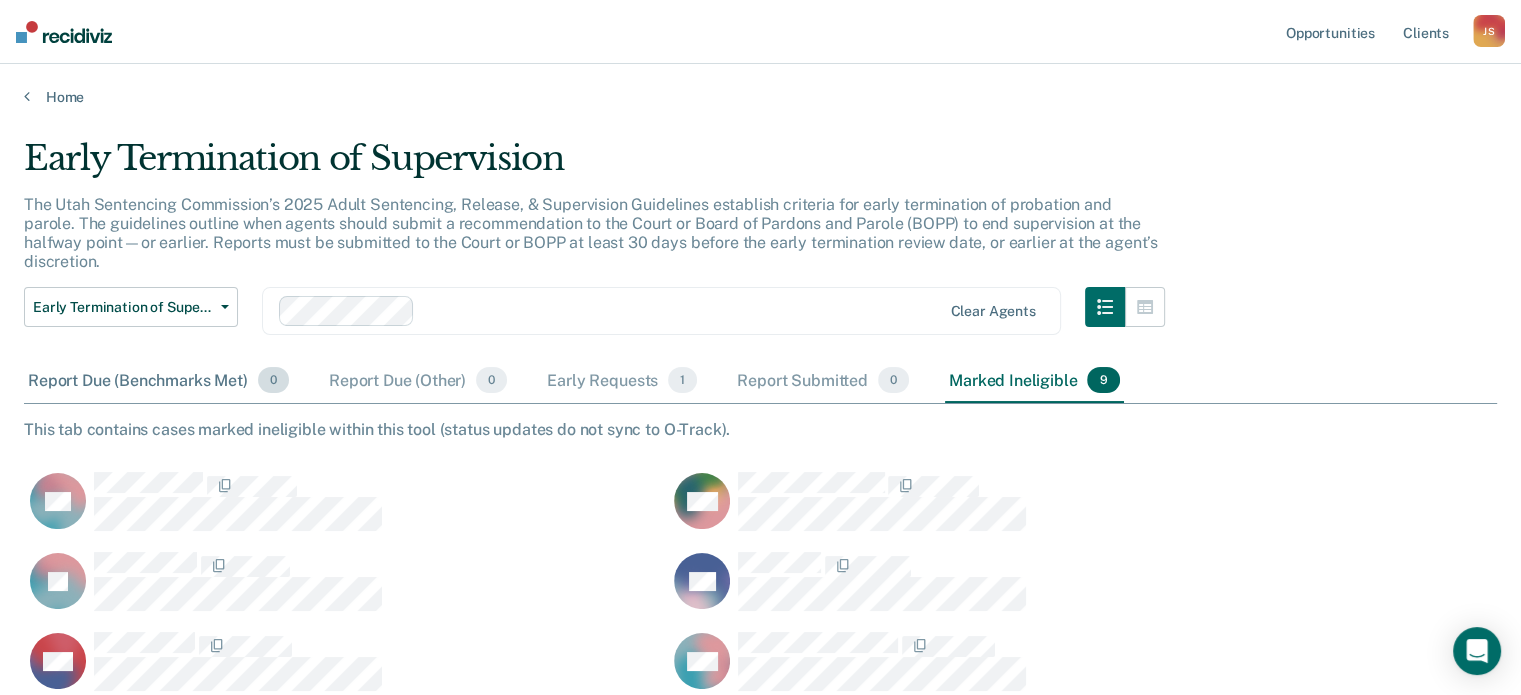 click on "Report Due (Benchmarks Met) 0" at bounding box center (158, 381) 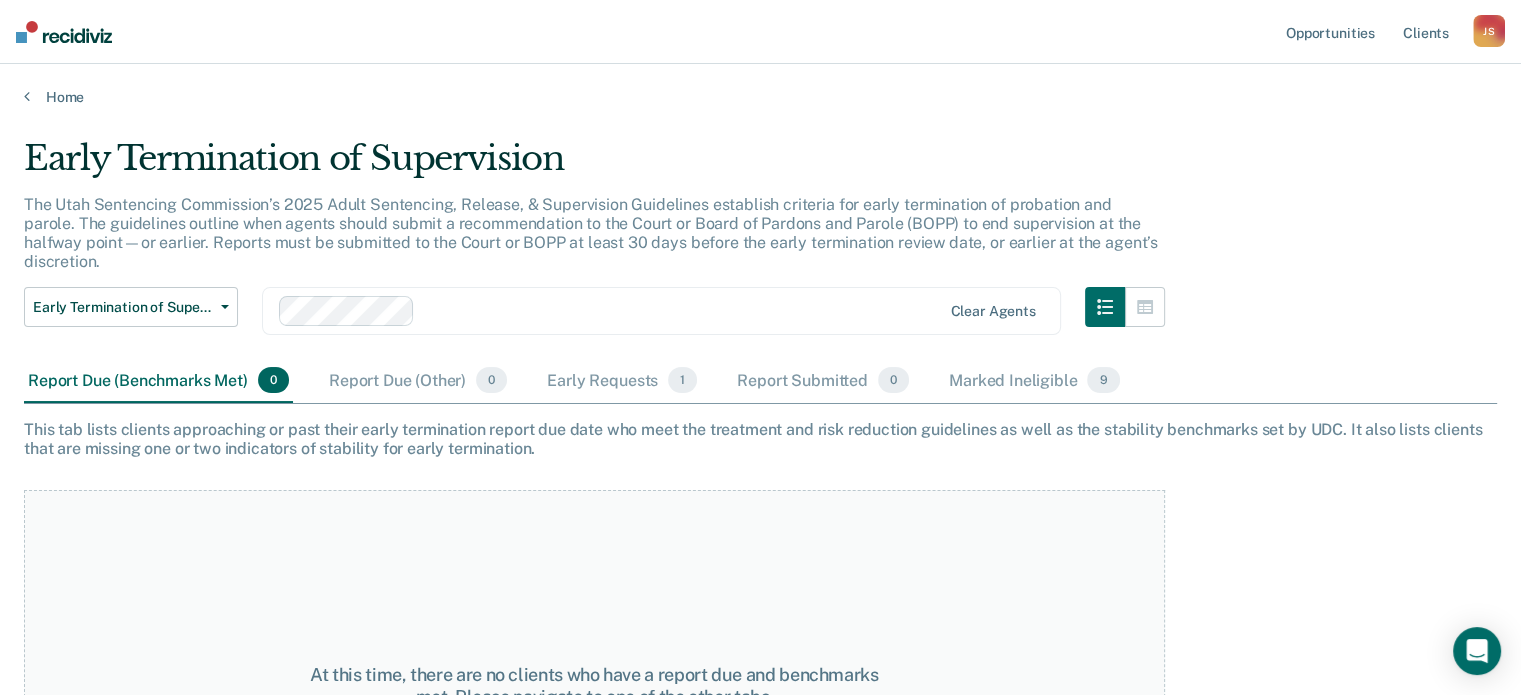 click on "J S" at bounding box center [1489, 31] 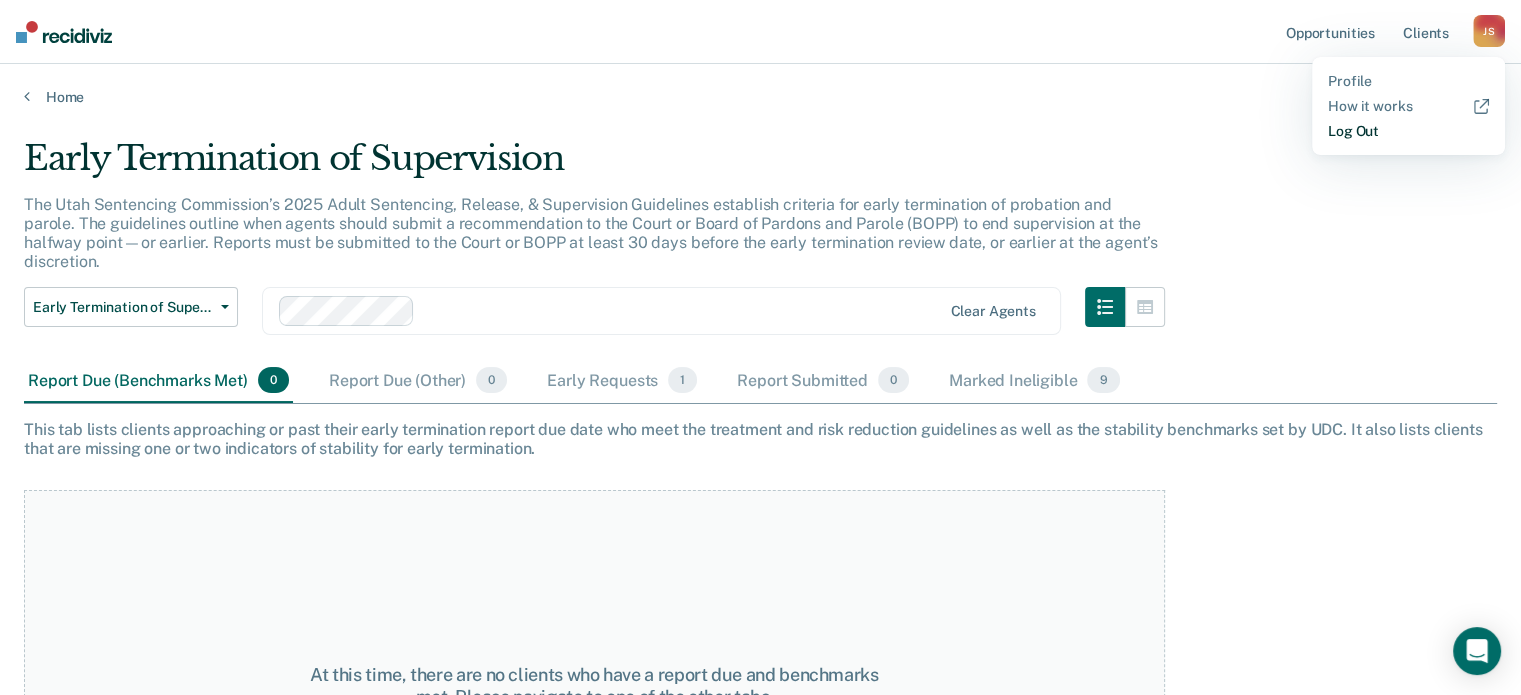 click on "Log Out" at bounding box center (1408, 131) 